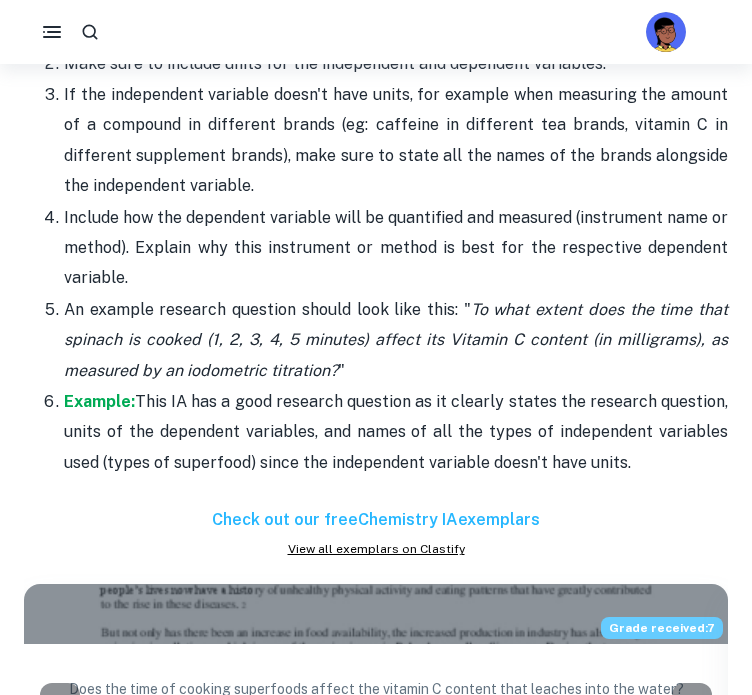 scroll, scrollTop: 2034, scrollLeft: 0, axis: vertical 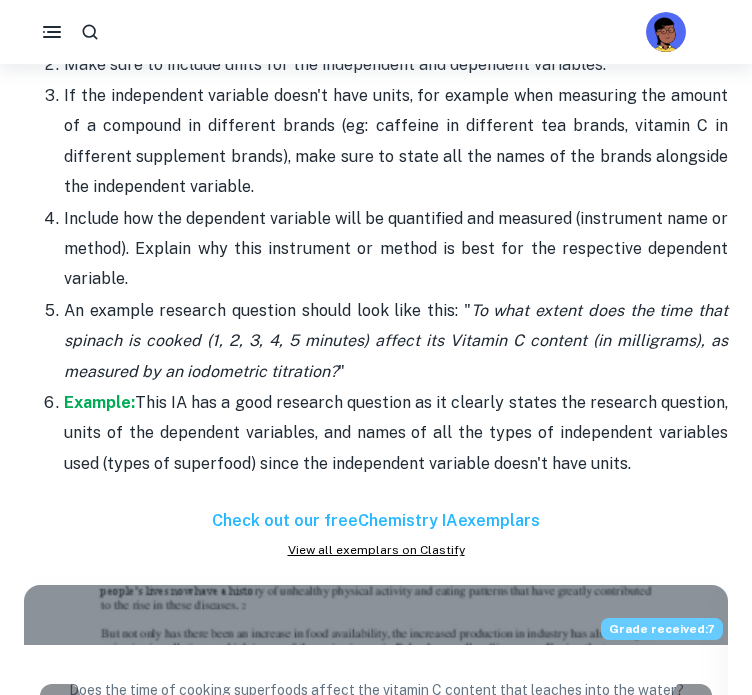 click on "Check out our free  Chemistry IA  exemplars" at bounding box center [376, 521] 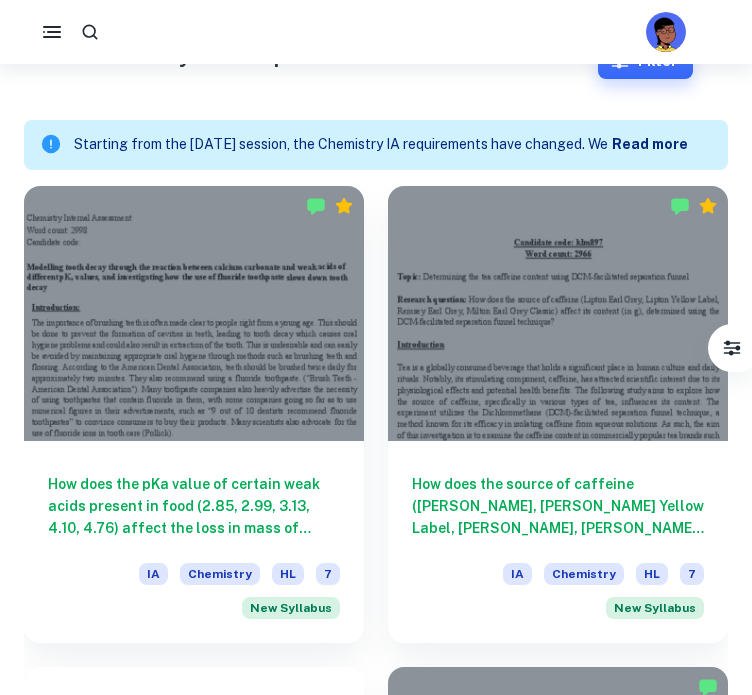 scroll, scrollTop: 511, scrollLeft: 0, axis: vertical 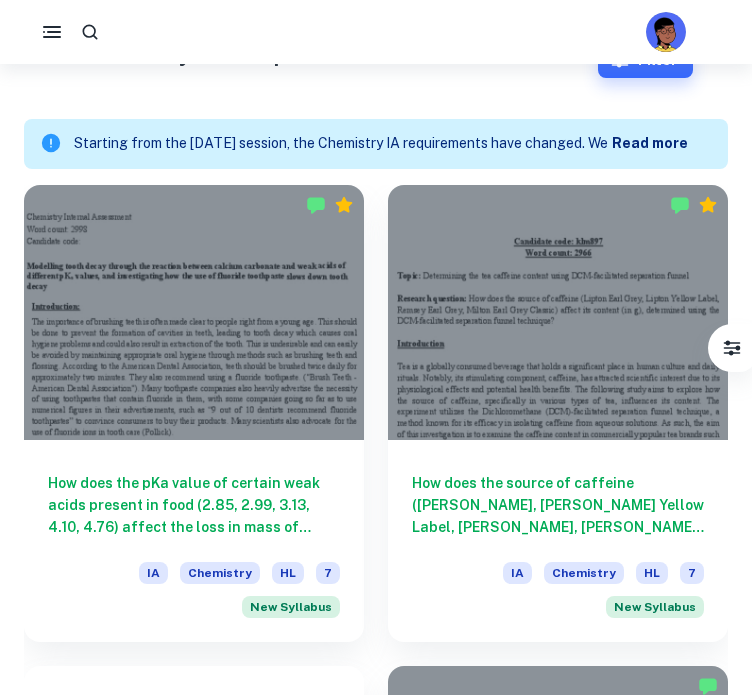 drag, startPoint x: 259, startPoint y: 529, endPoint x: -1, endPoint y: 465, distance: 267.76108 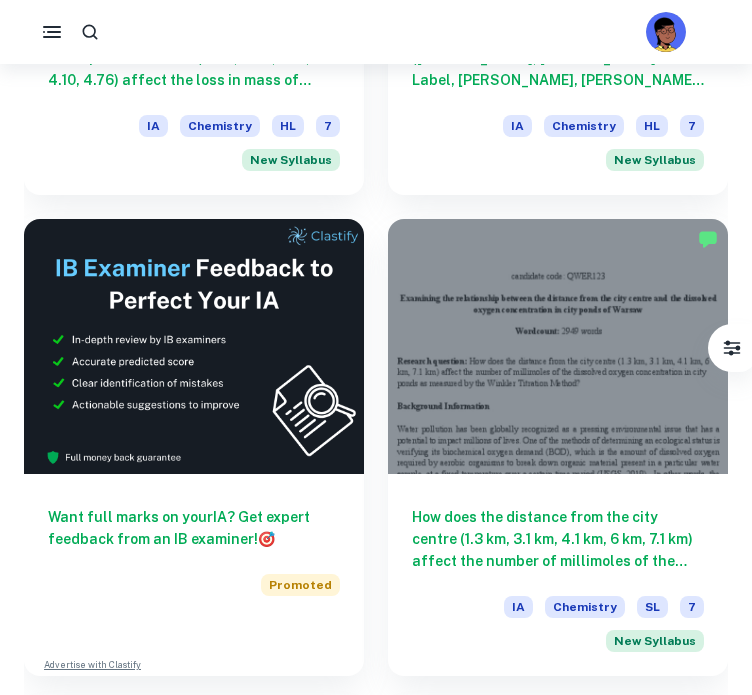 scroll, scrollTop: 960, scrollLeft: 0, axis: vertical 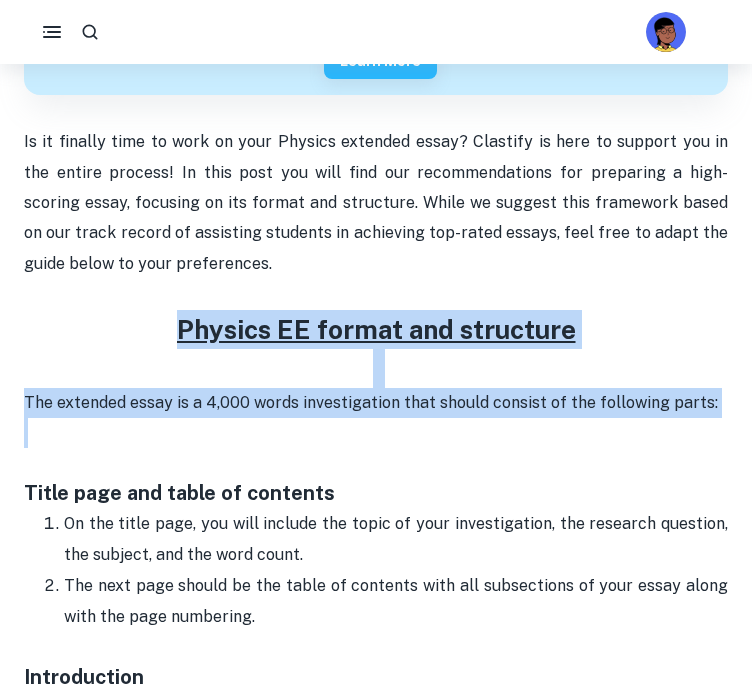 drag, startPoint x: 0, startPoint y: 0, endPoint x: 635, endPoint y: 307, distance: 705.31836 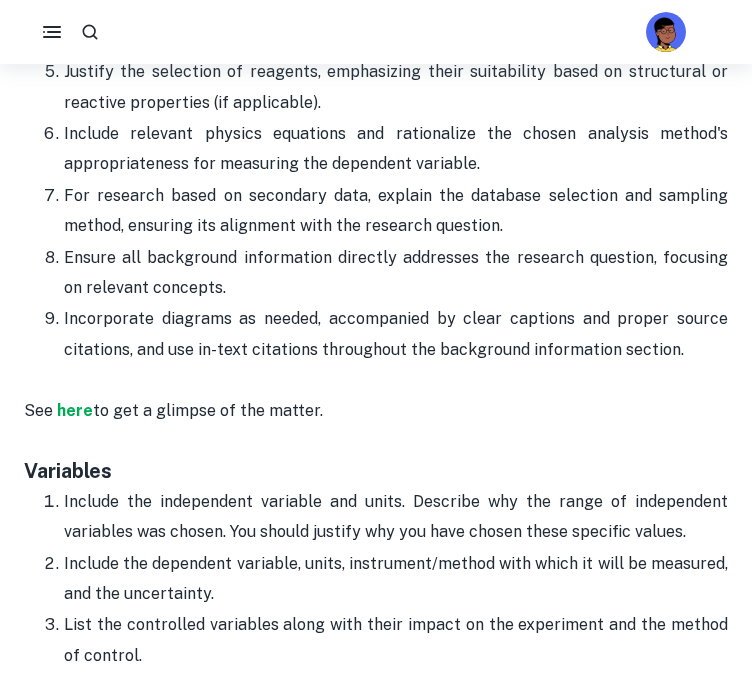 scroll, scrollTop: 2247, scrollLeft: 0, axis: vertical 